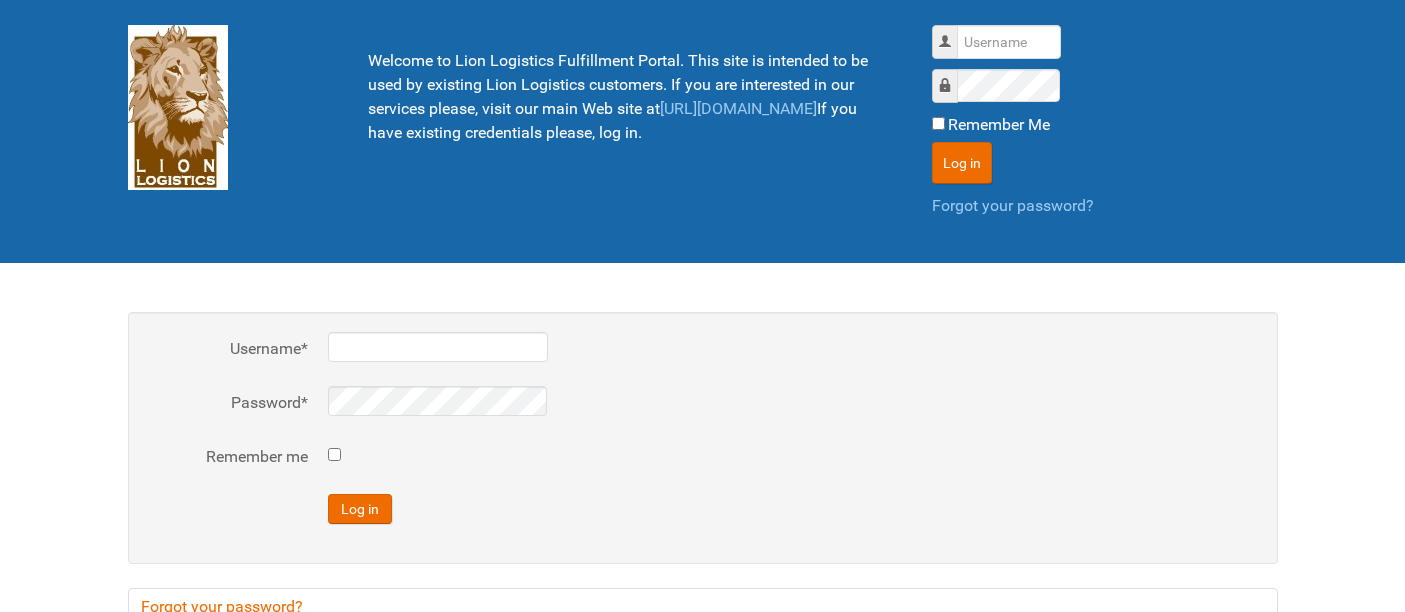 scroll, scrollTop: 0, scrollLeft: 0, axis: both 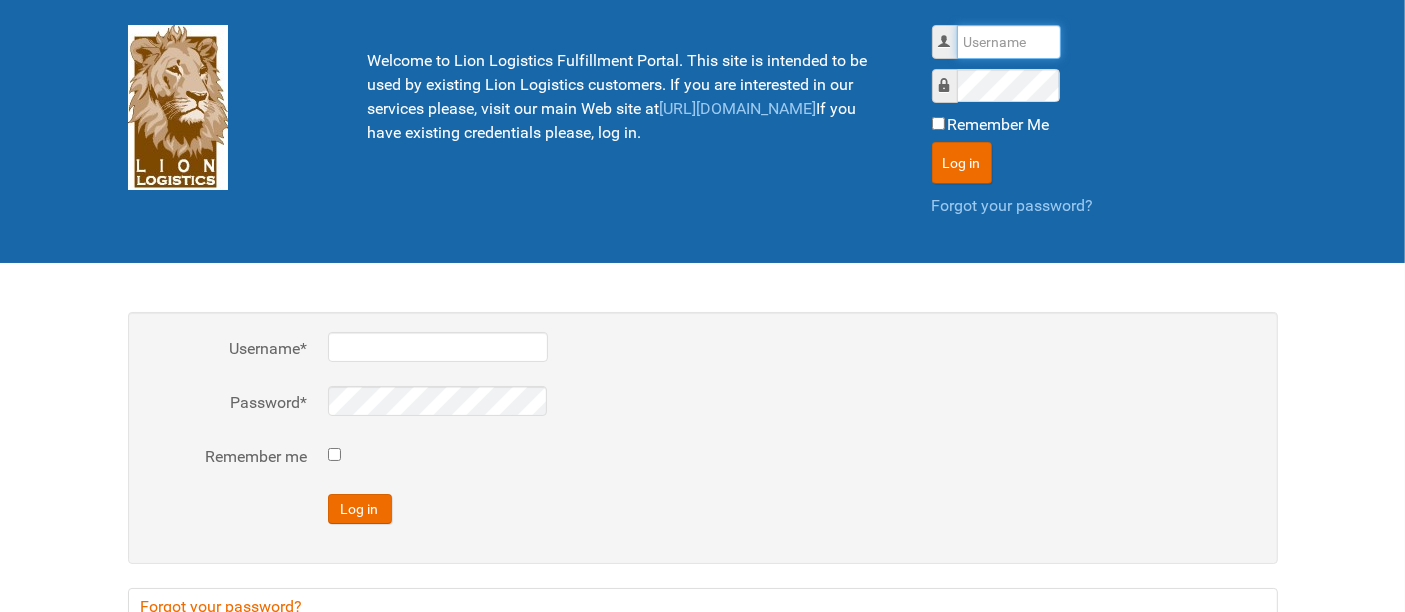 click on "Username" at bounding box center (1009, 42) 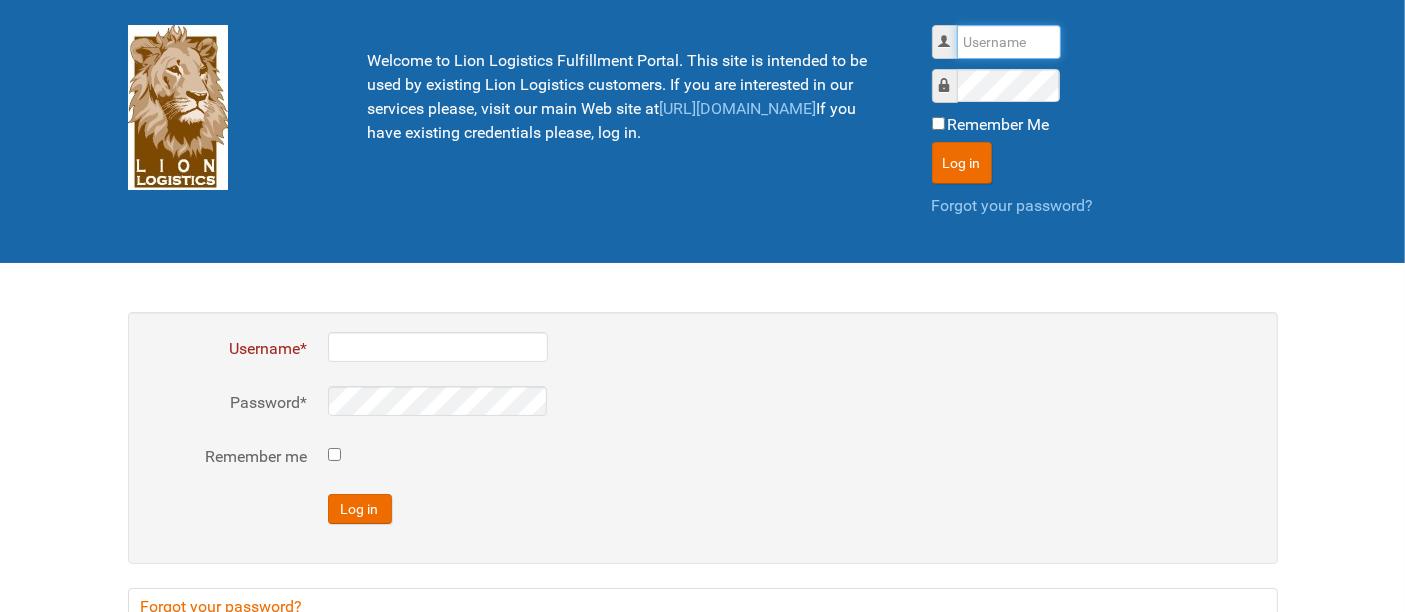 type on "al" 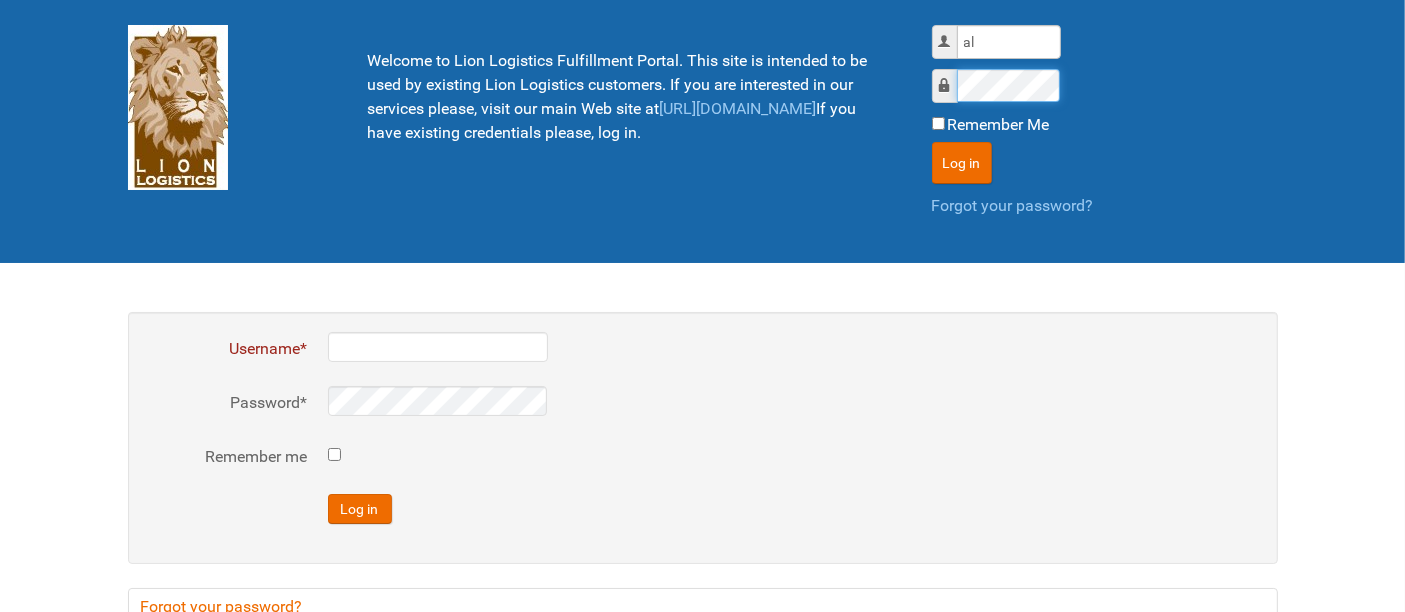click on "Log in" at bounding box center [962, 163] 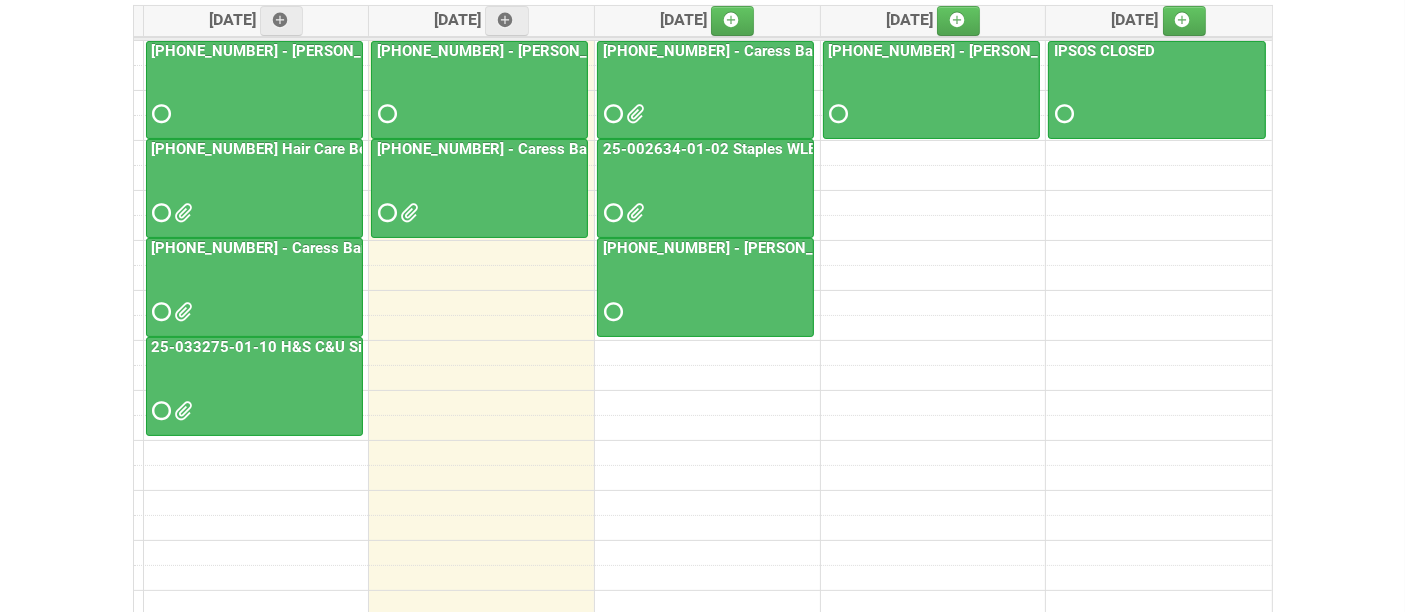 scroll, scrollTop: 222, scrollLeft: 0, axis: vertical 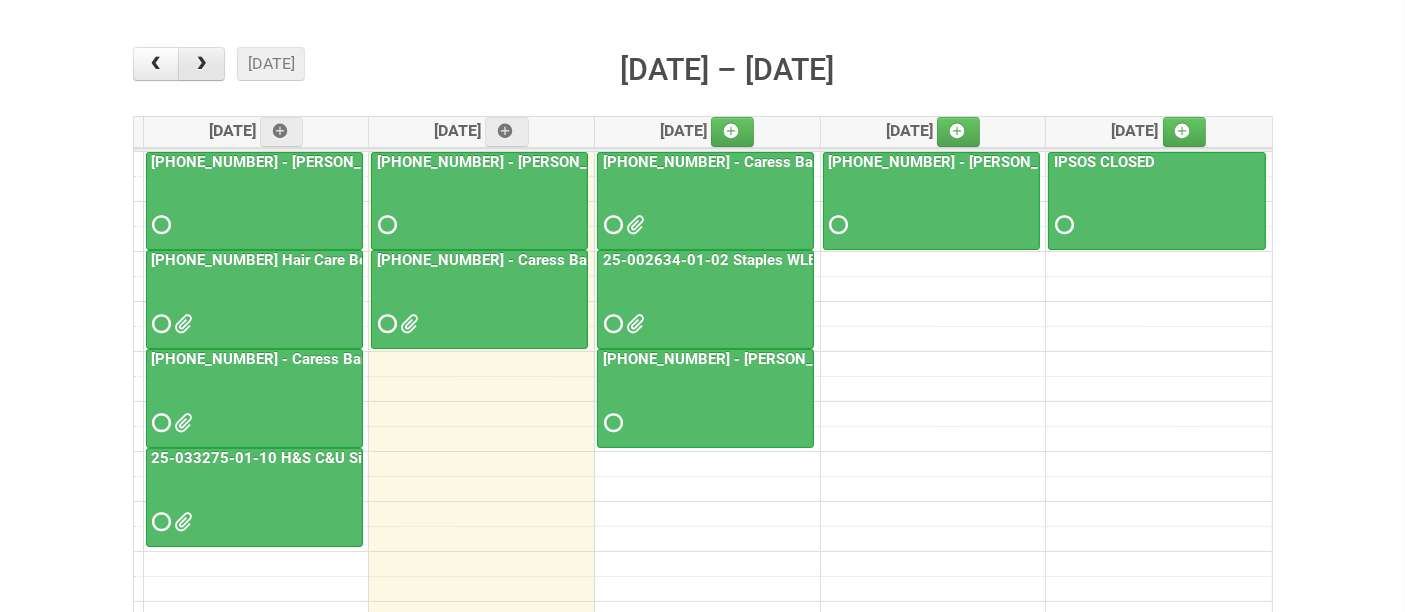 click at bounding box center [201, 64] 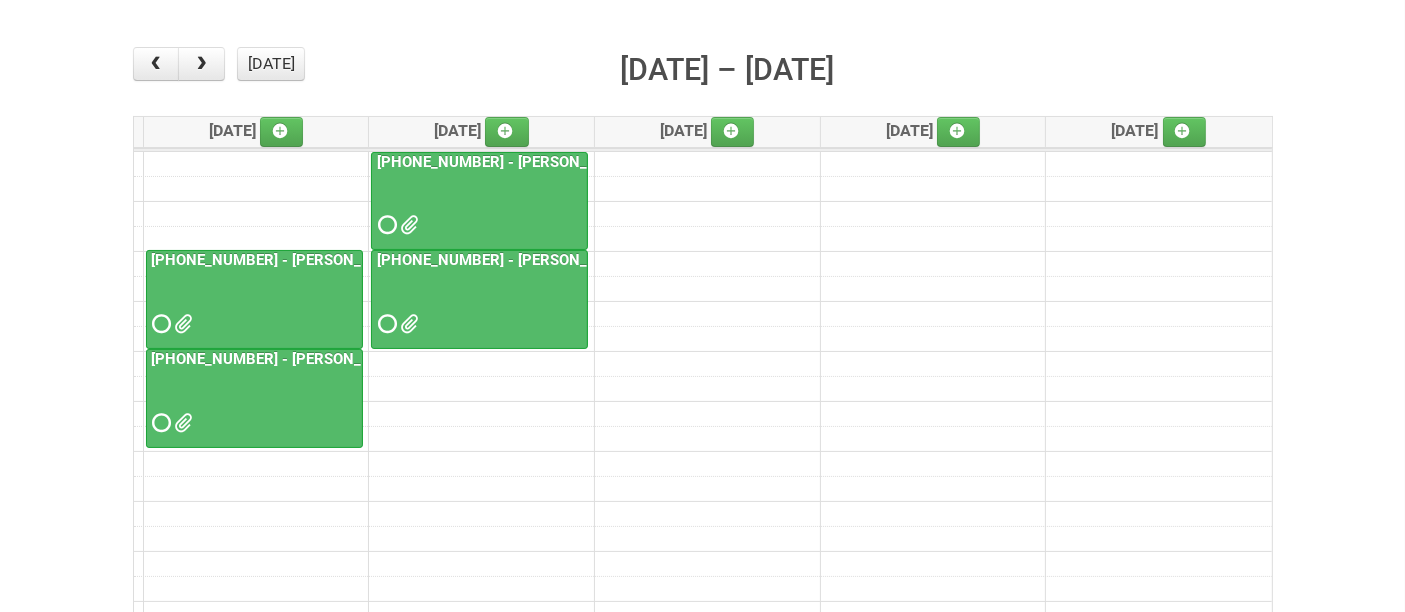 click at bounding box center (479, 207) 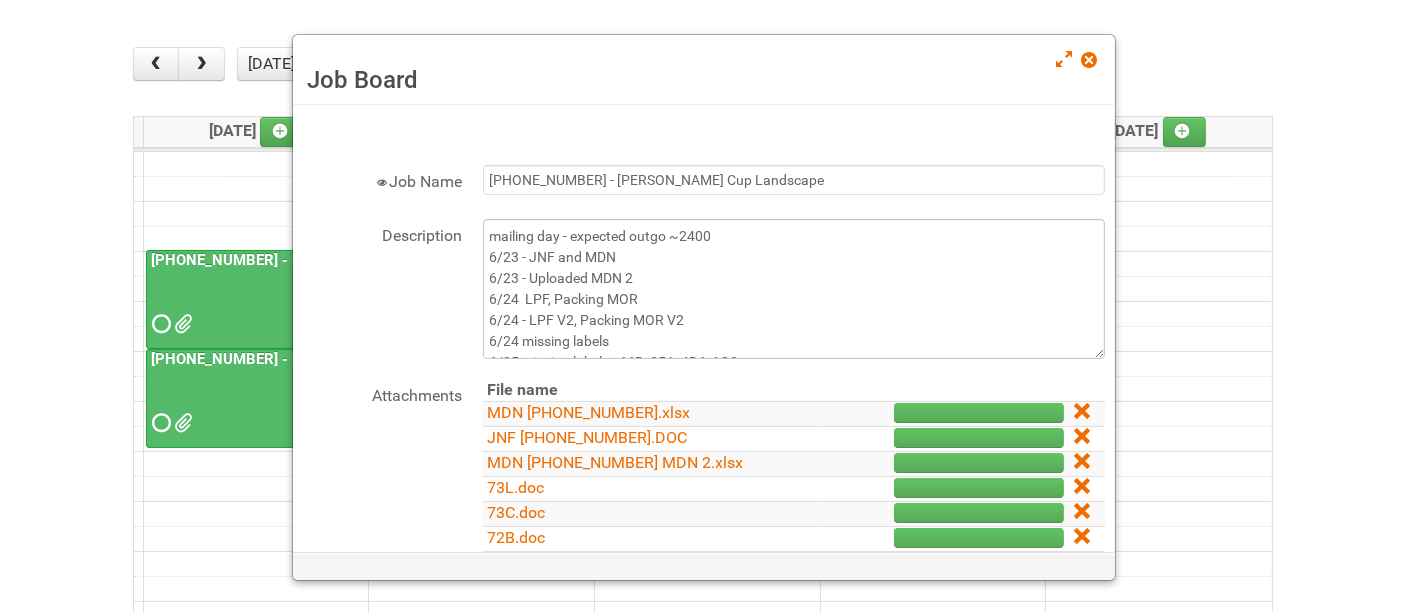 scroll, scrollTop: 62, scrollLeft: 0, axis: vertical 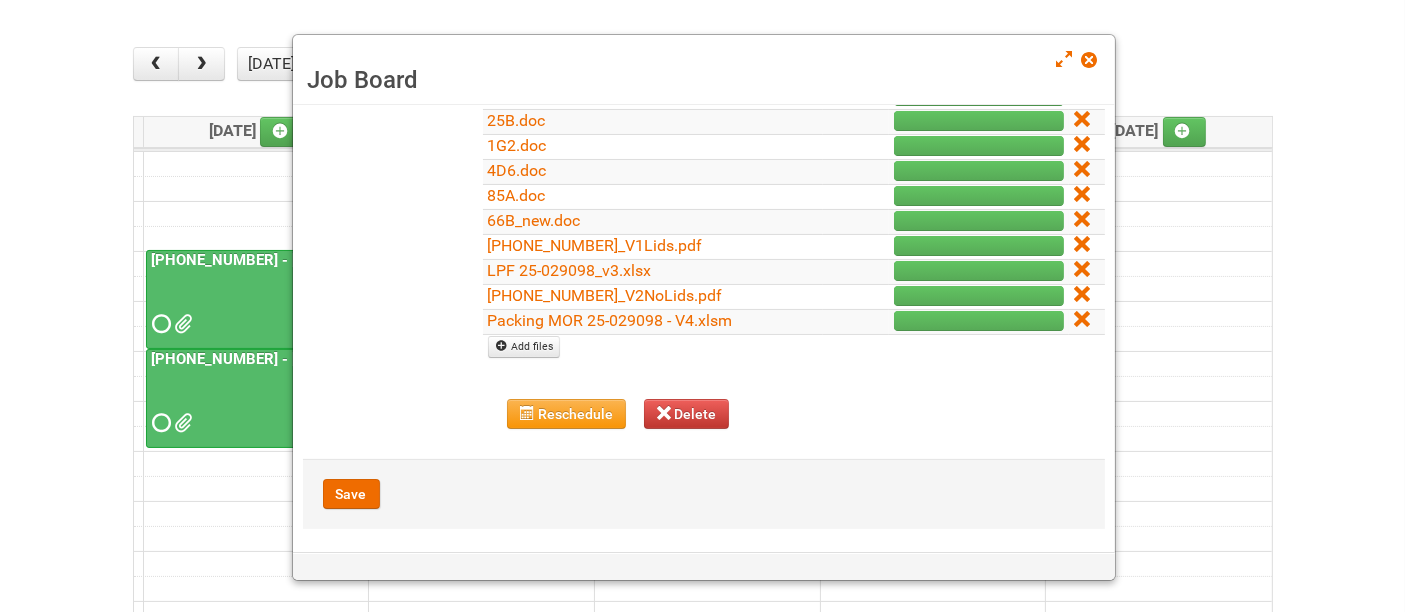 drag, startPoint x: 1065, startPoint y: 311, endPoint x: 793, endPoint y: 81, distance: 356.2078 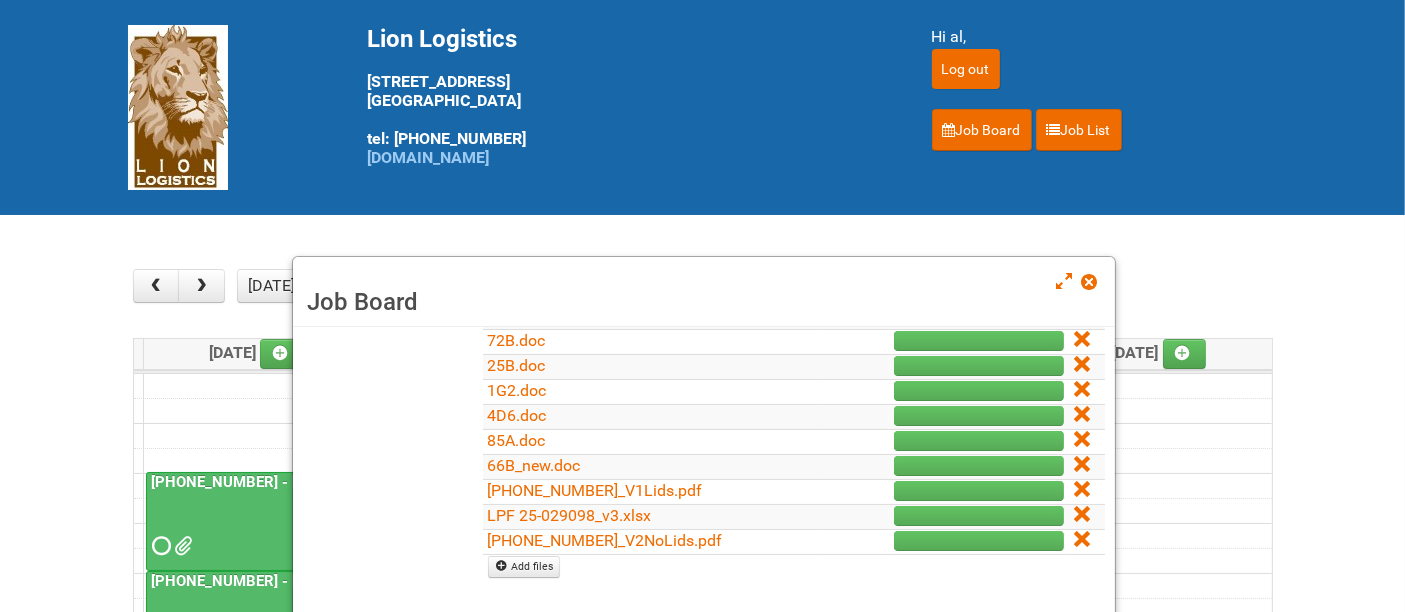 scroll, scrollTop: 418, scrollLeft: 0, axis: vertical 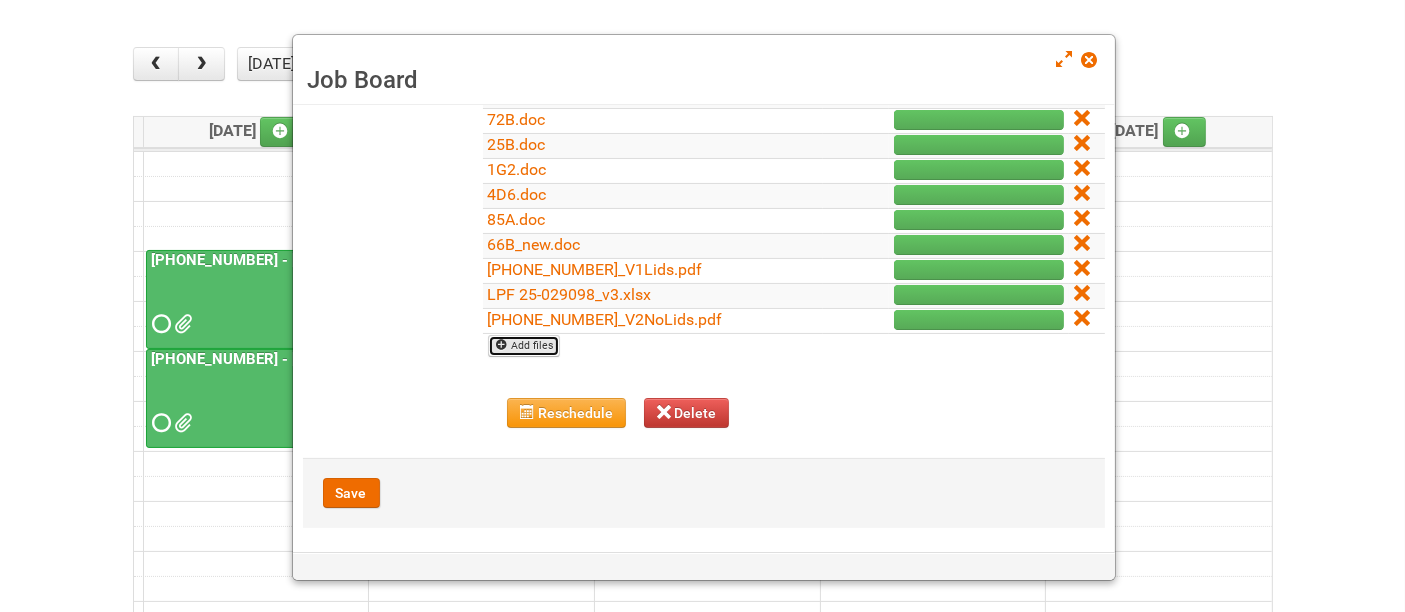 click on "Add files" at bounding box center (524, 346) 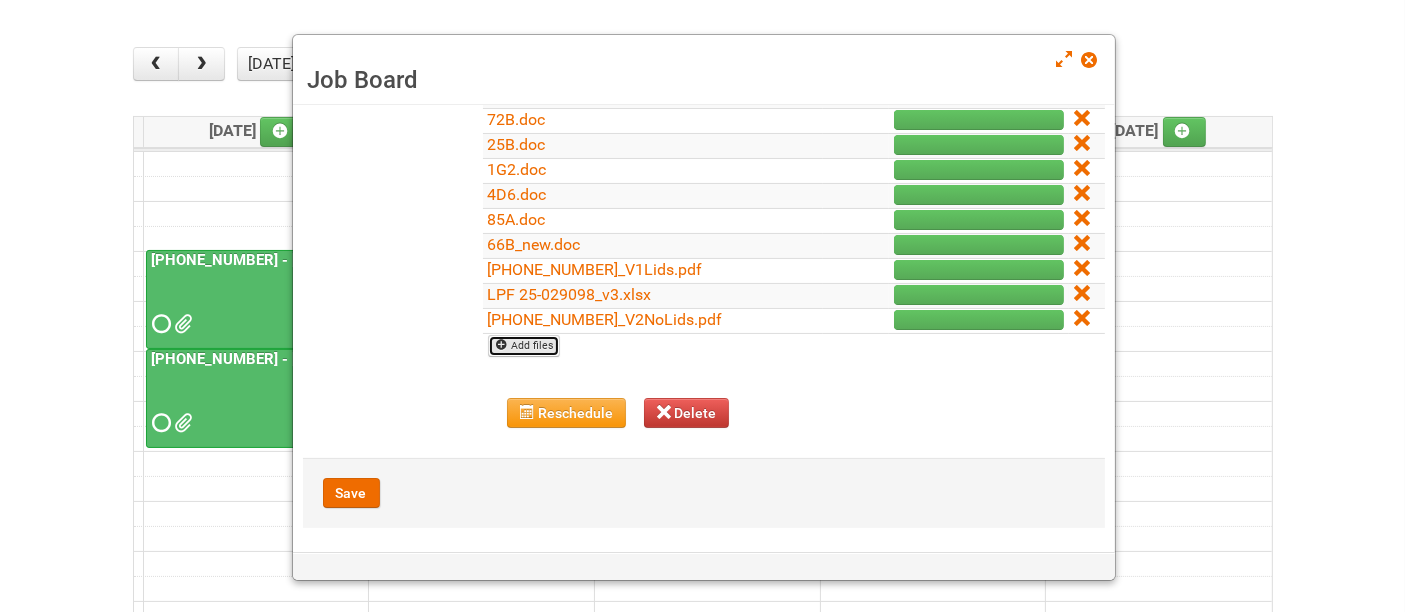 type on "C:\fakepath\Packing MOR 25-029098 - V4_REV.xlsm" 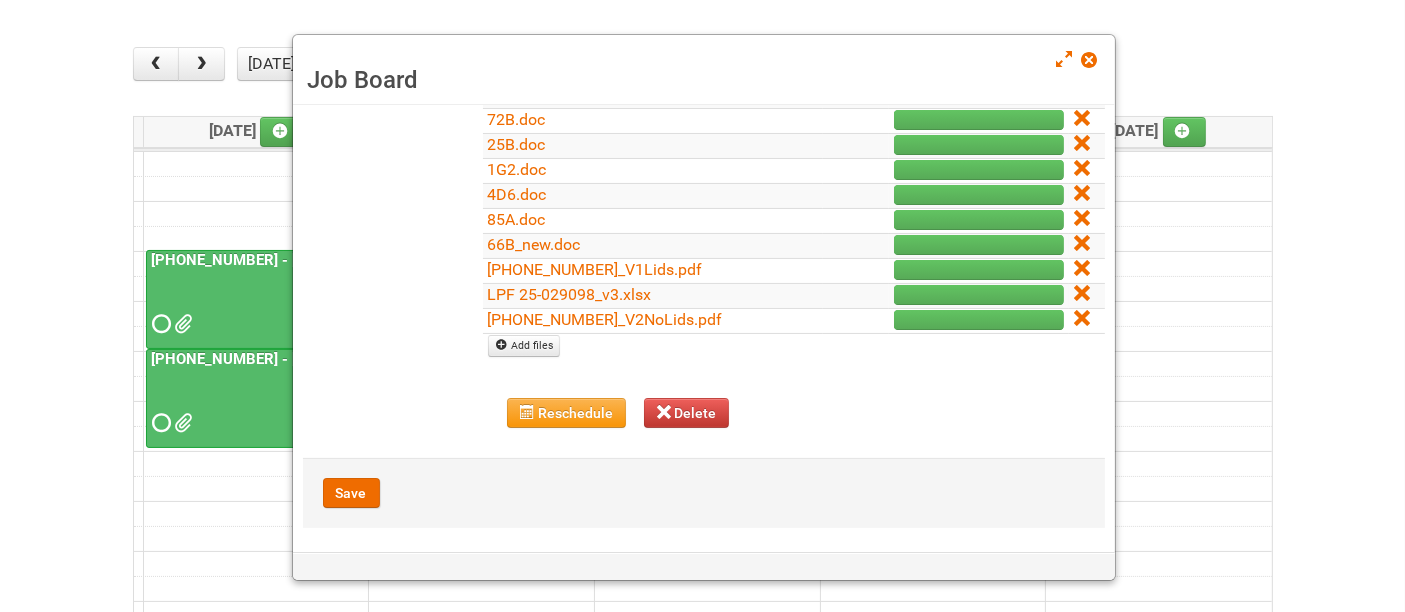 click at bounding box center [702, 306] 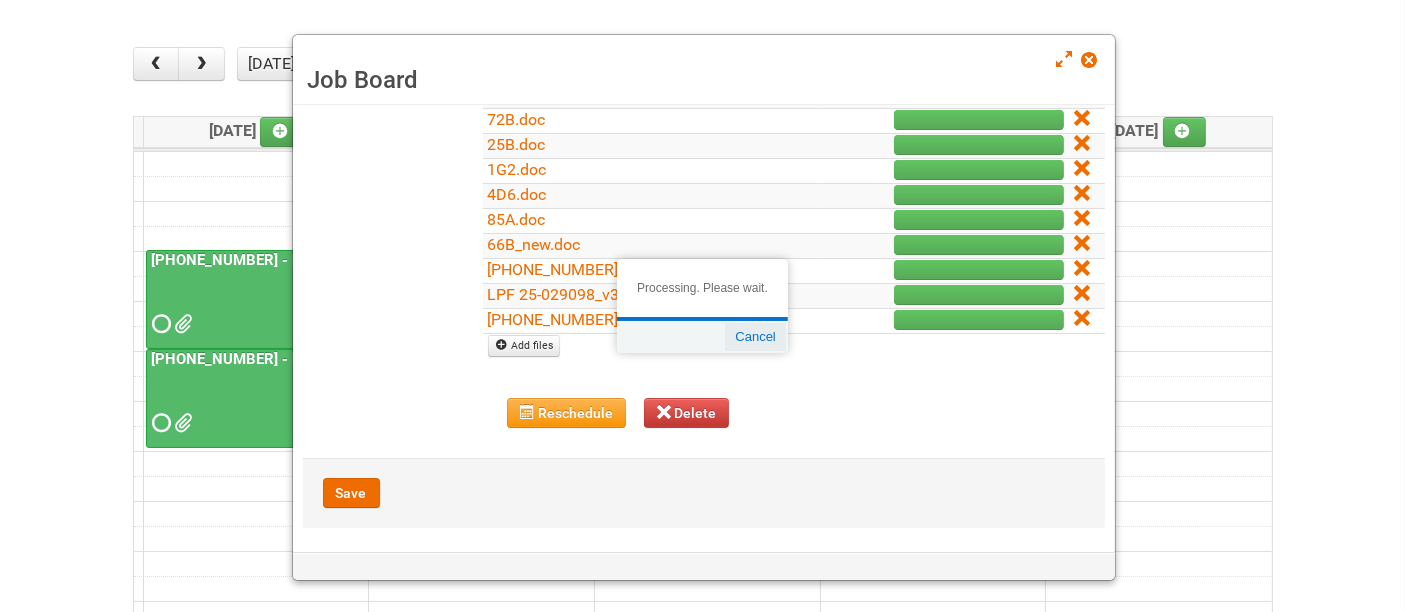 click on "Cancel" at bounding box center [755, 337] 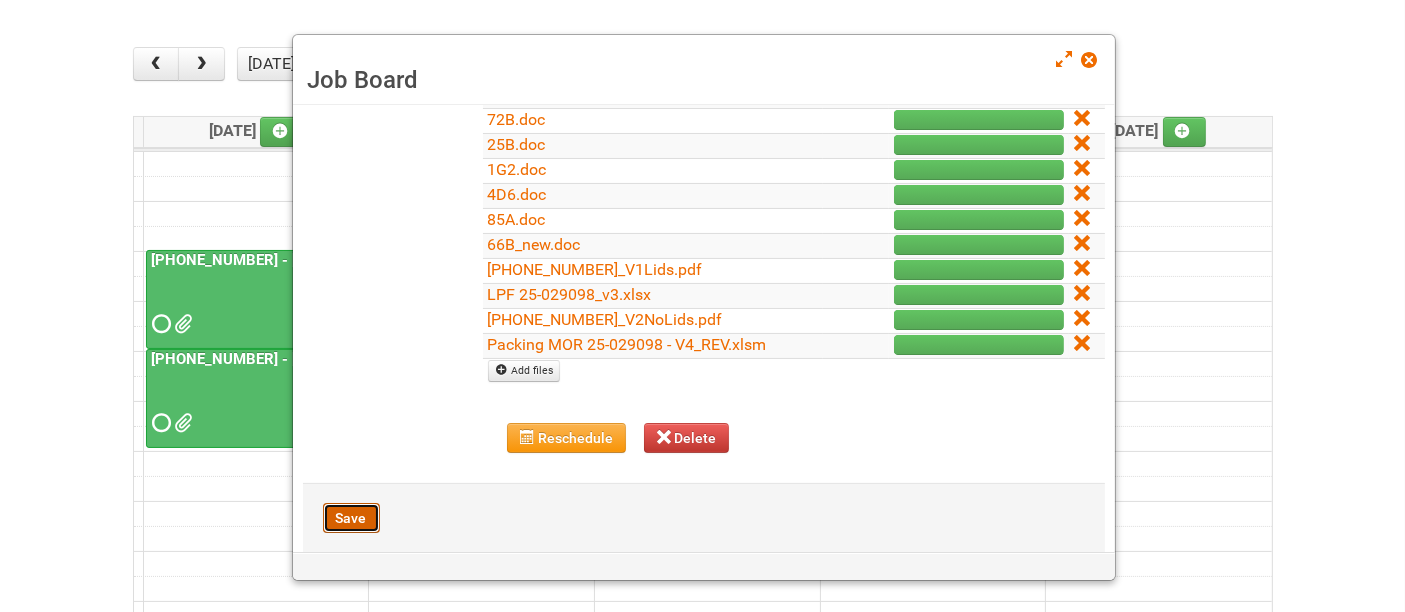 click on "Save" at bounding box center (351, 518) 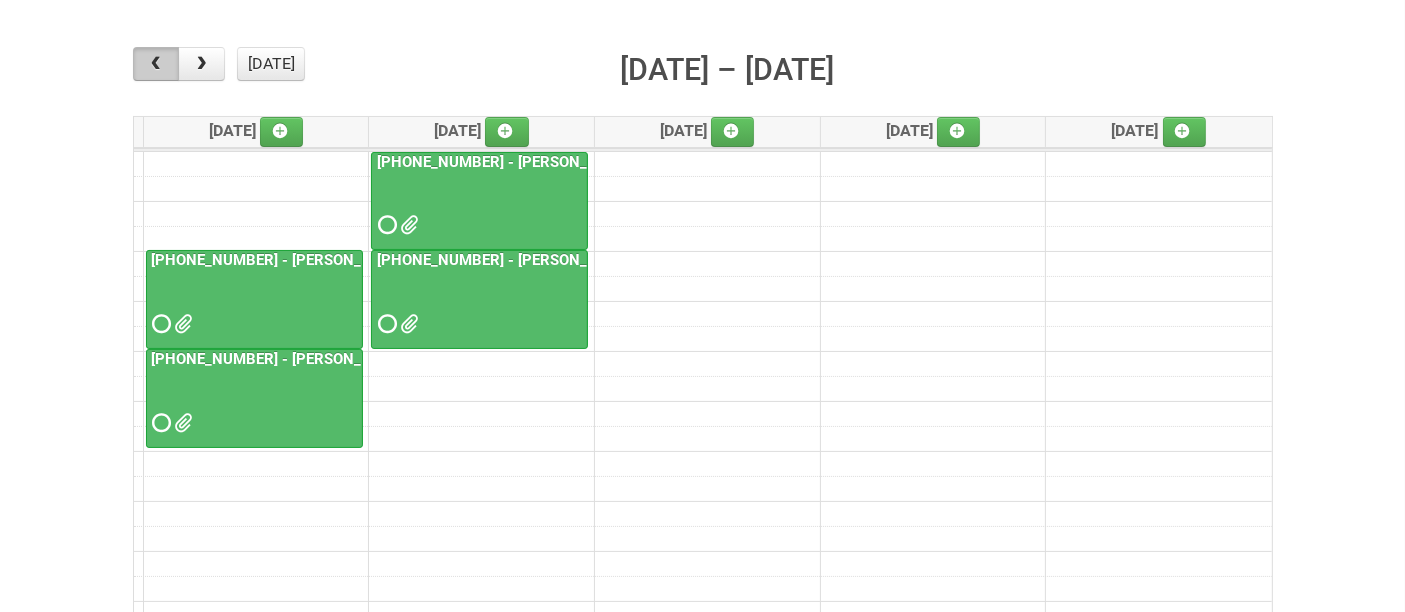 click at bounding box center [156, 64] 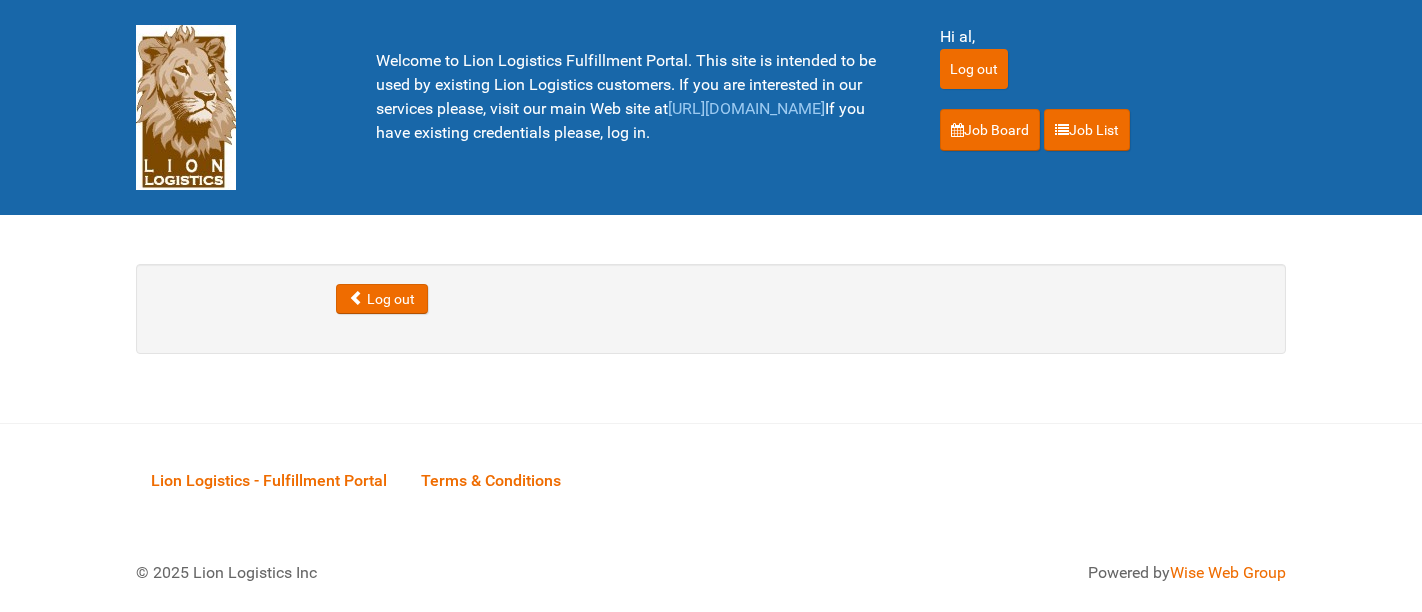 scroll, scrollTop: 0, scrollLeft: 0, axis: both 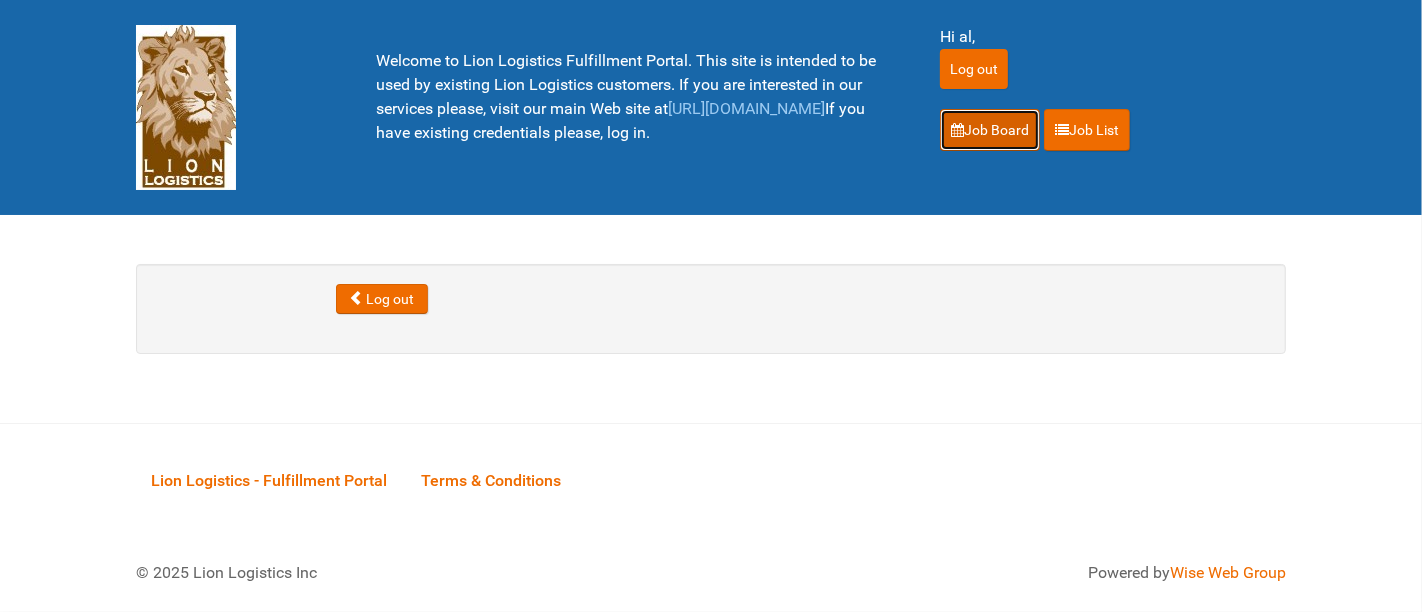 click on "Job Board" at bounding box center [990, 130] 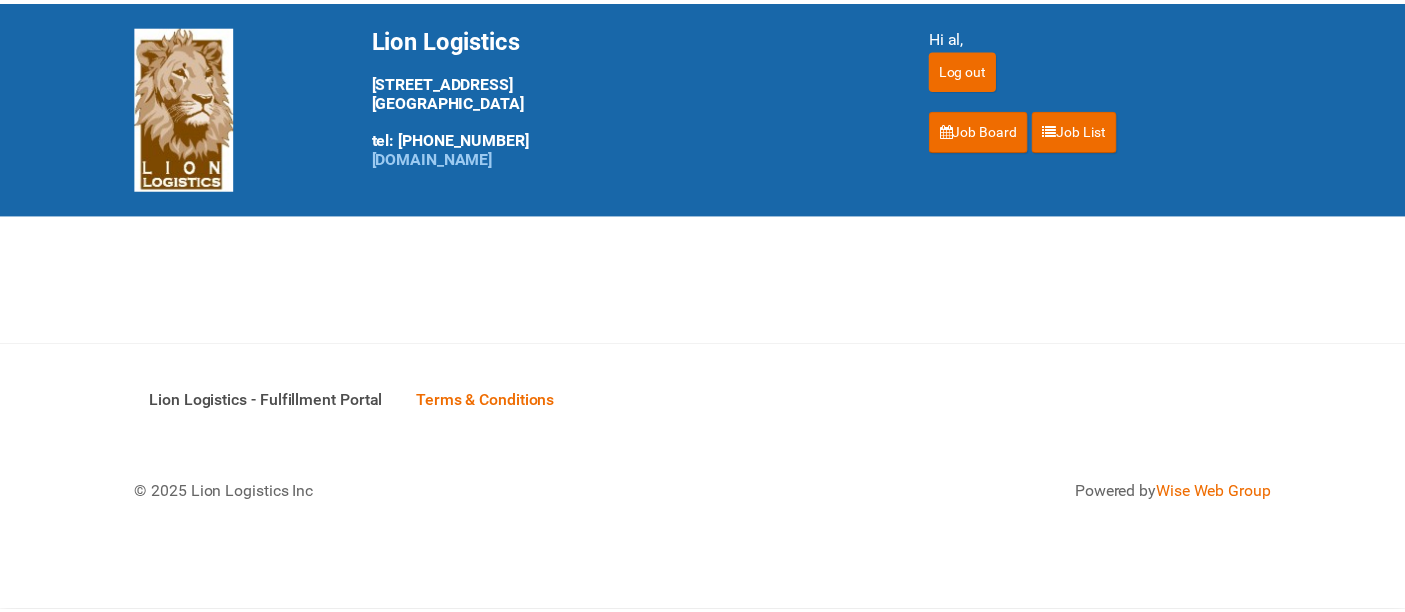 scroll, scrollTop: 0, scrollLeft: 0, axis: both 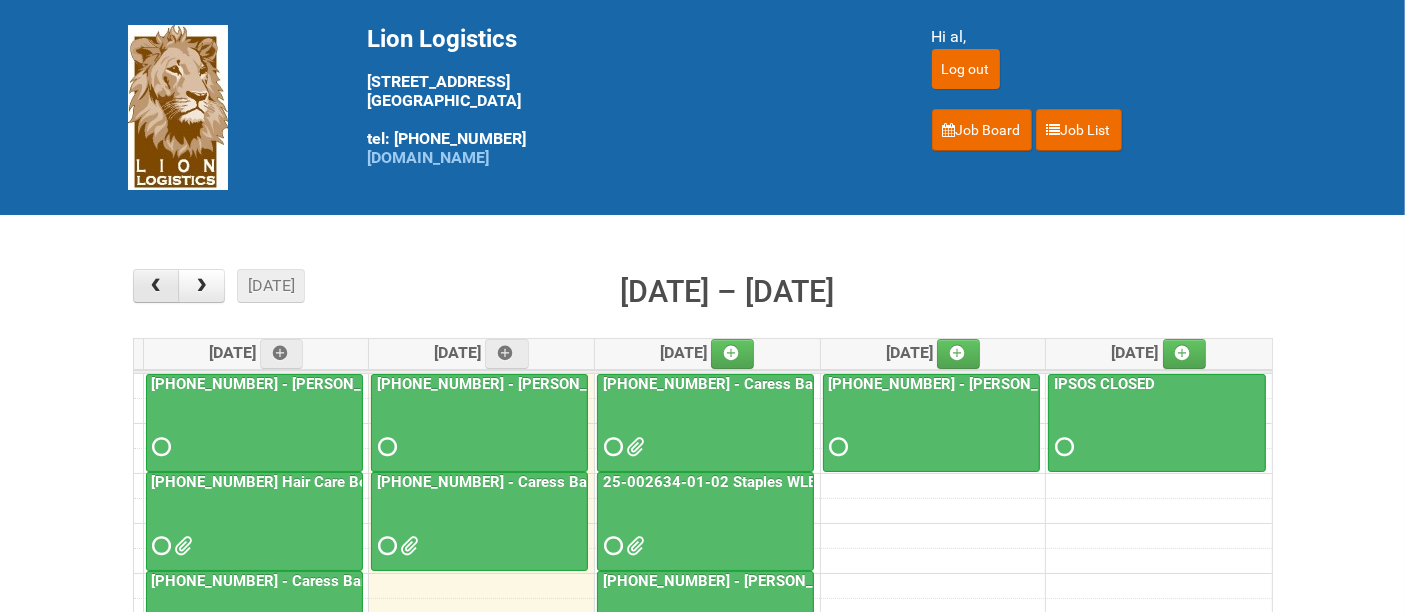 click at bounding box center [155, 286] 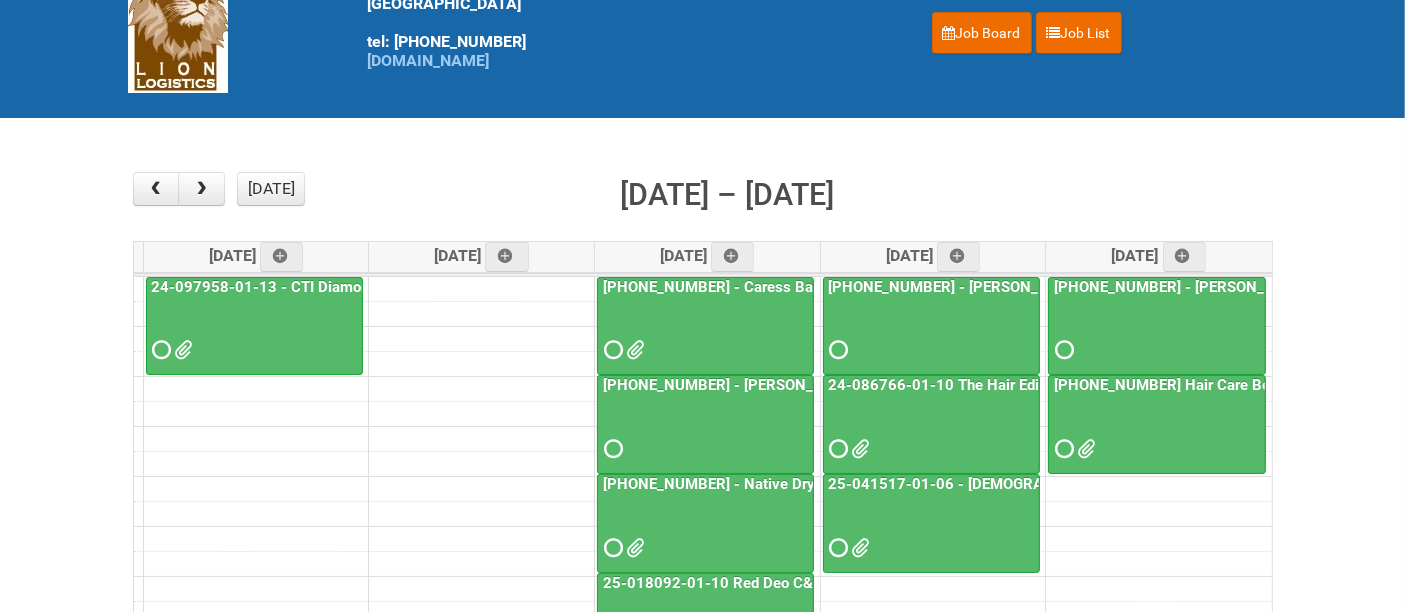 scroll, scrollTop: 222, scrollLeft: 0, axis: vertical 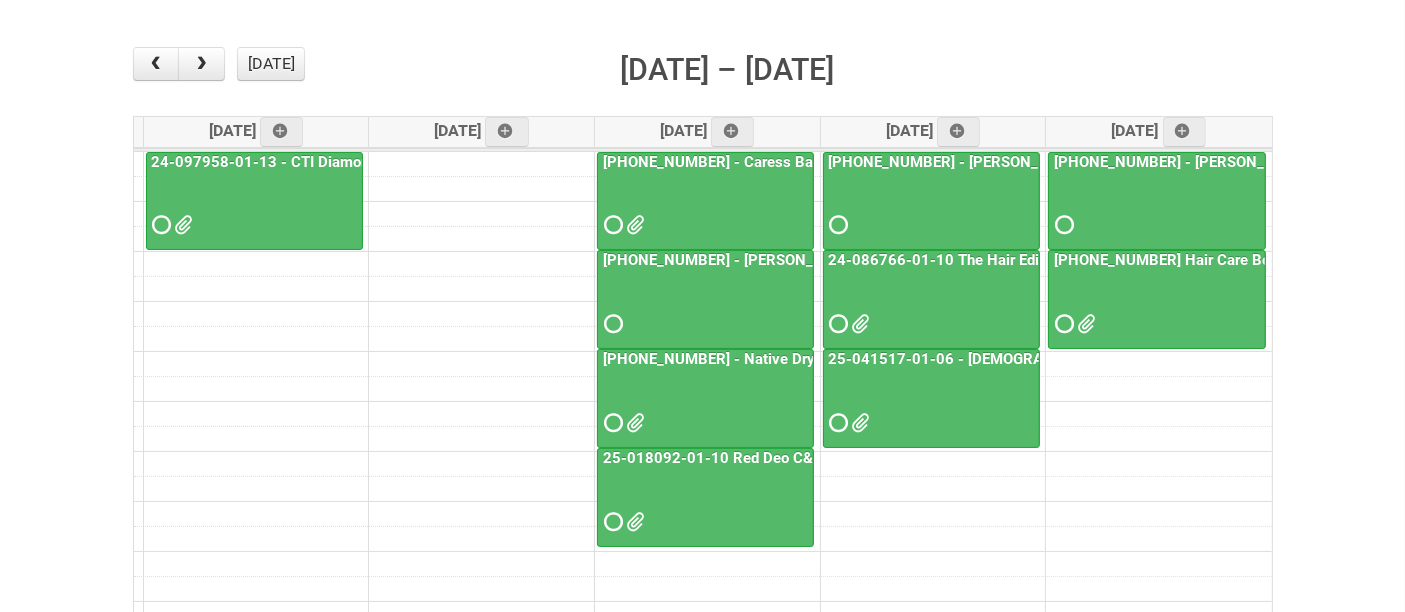 click at bounding box center (705, 405) 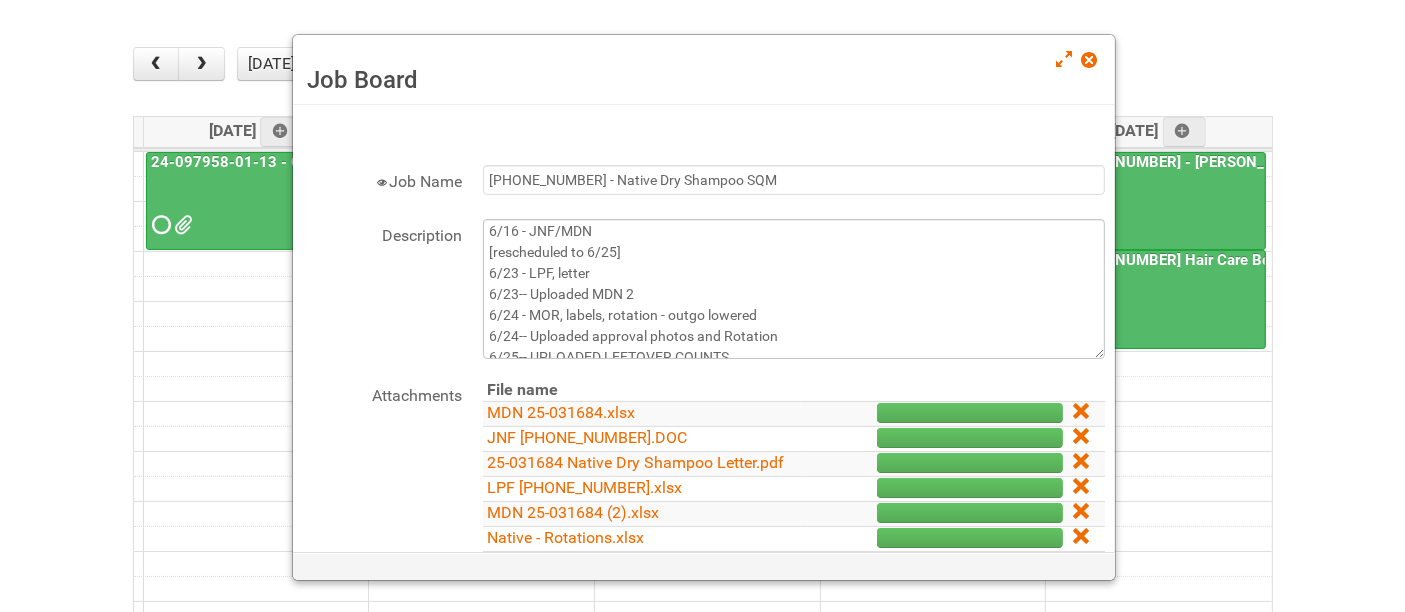 scroll, scrollTop: 42, scrollLeft: 0, axis: vertical 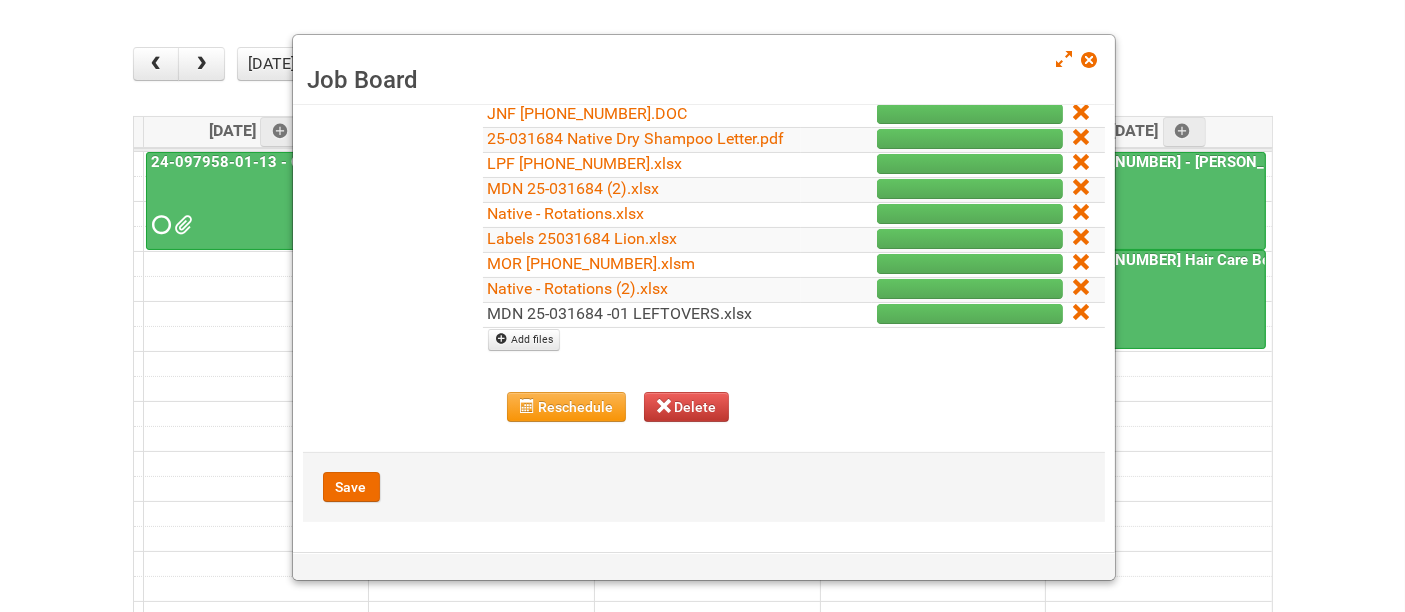 click on "MDN 25-031684 -01 LEFTOVERS.xlsx" at bounding box center (620, 313) 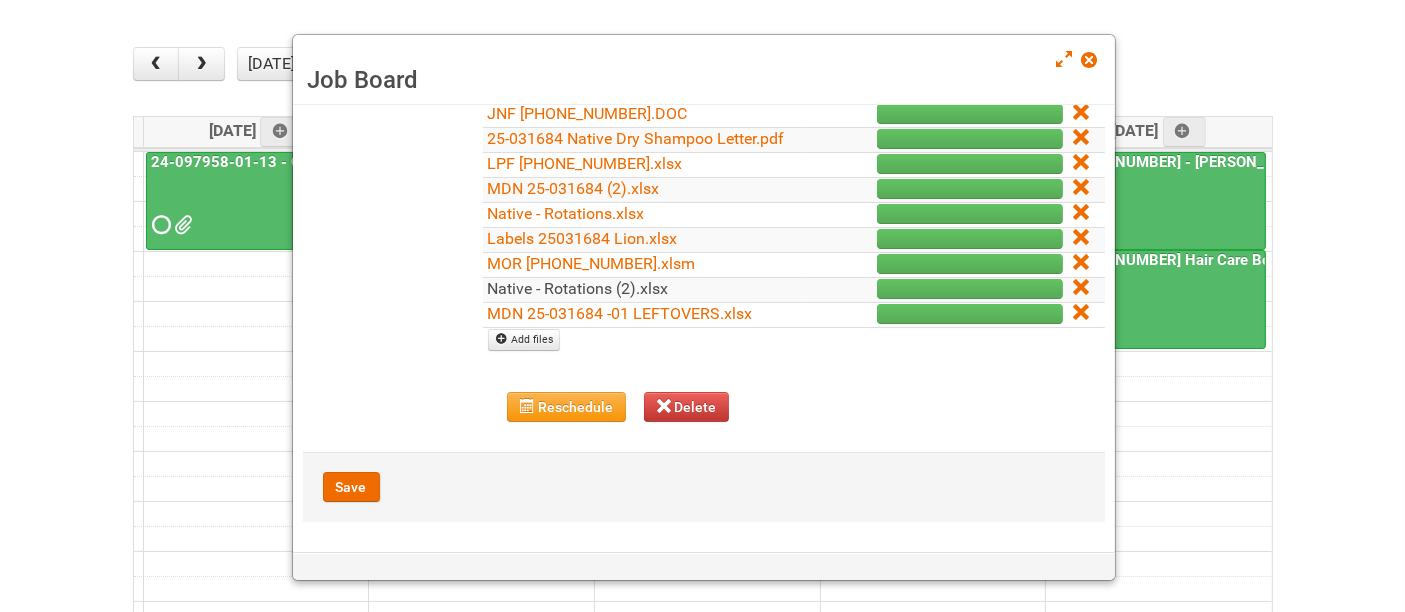 click on "Native - Rotations (2).xlsx" at bounding box center (578, 288) 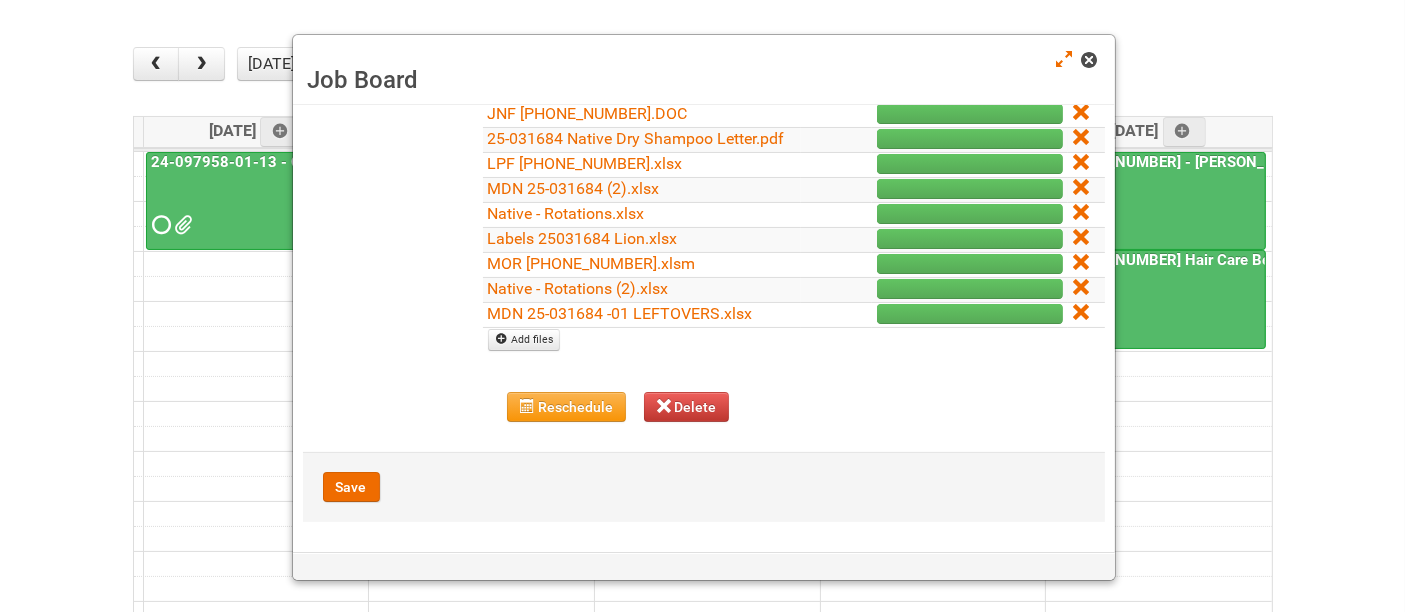 click at bounding box center [1089, 60] 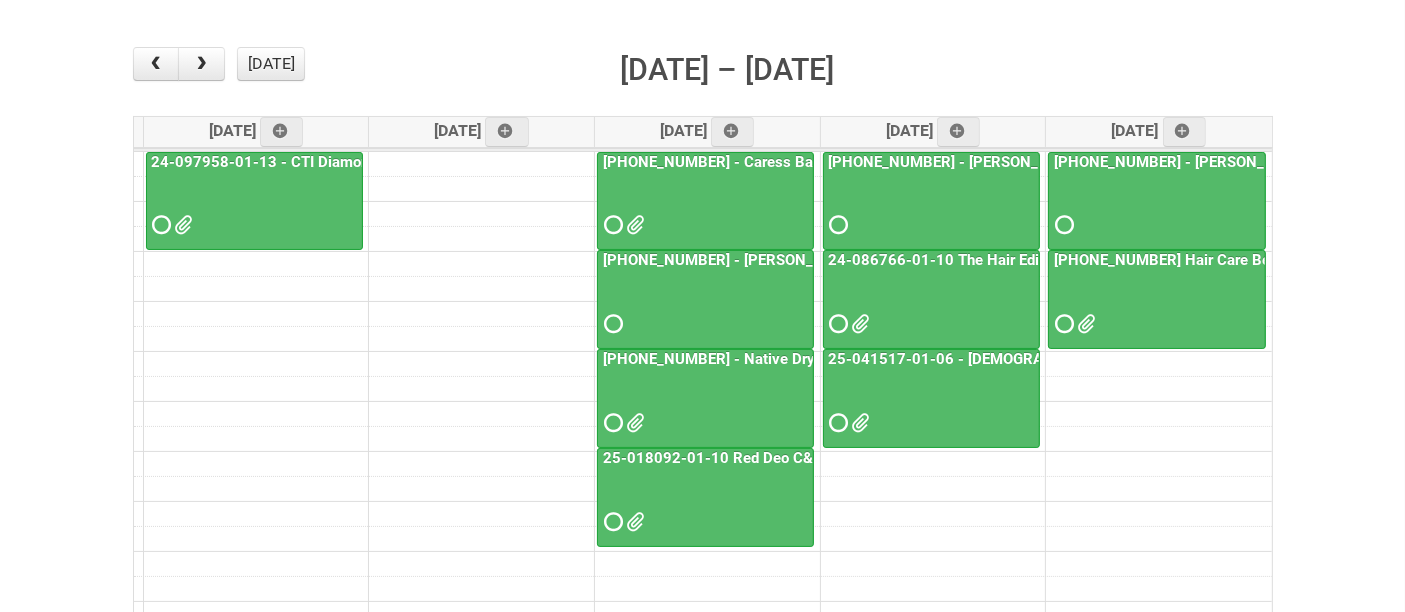click at bounding box center [1157, 306] 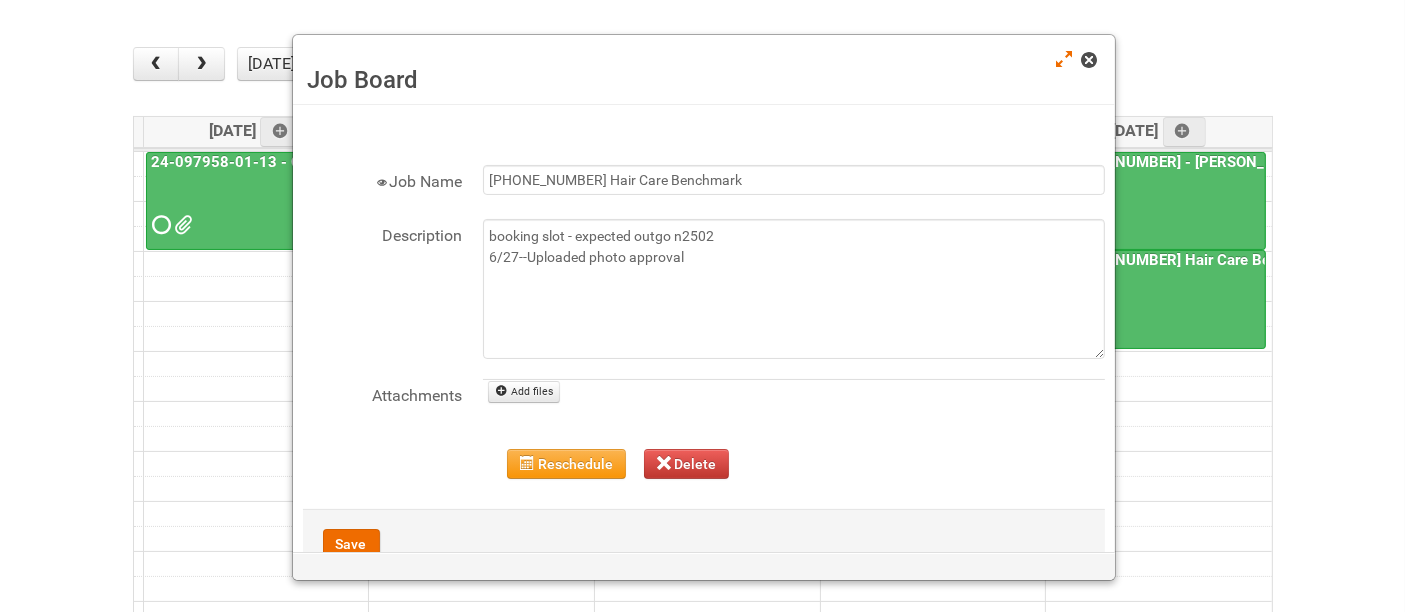 click at bounding box center [1089, 60] 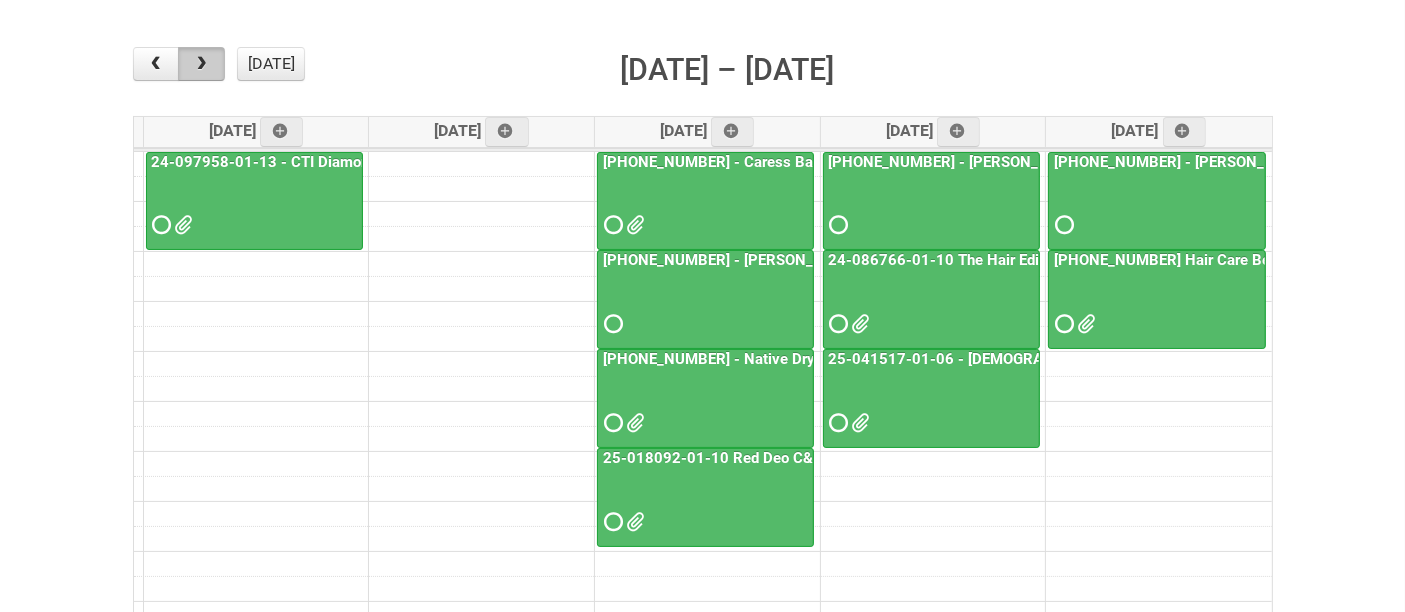 click at bounding box center [201, 64] 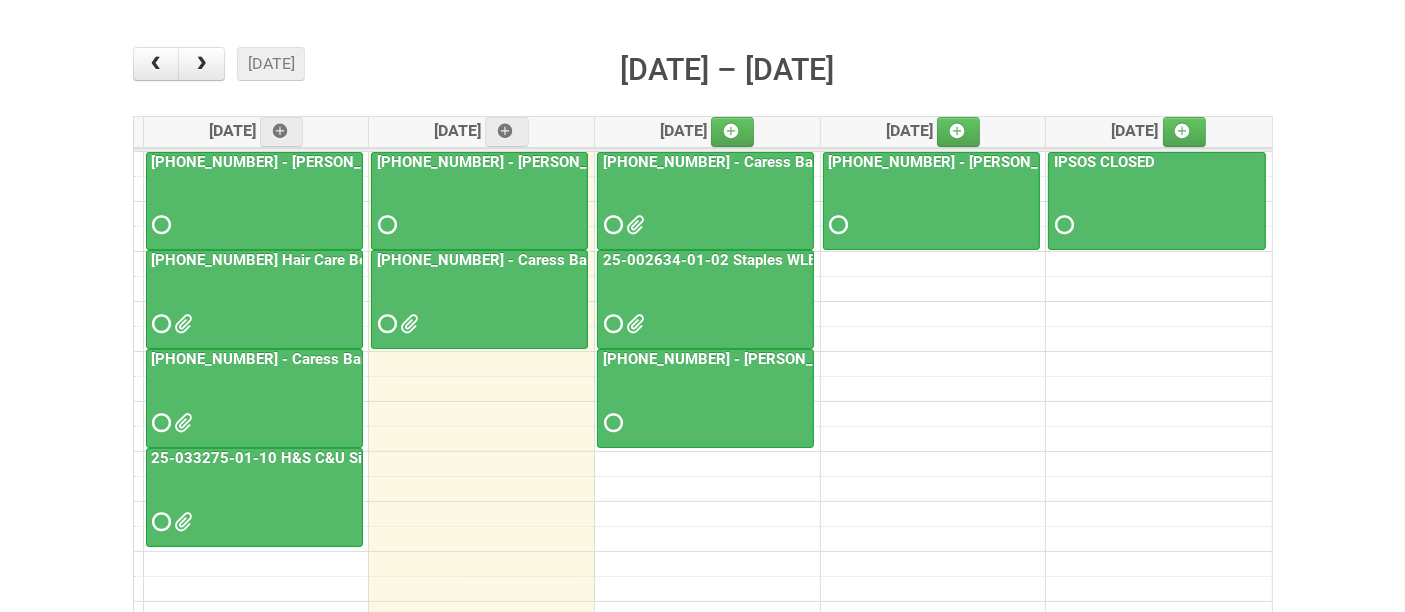 click at bounding box center (254, 306) 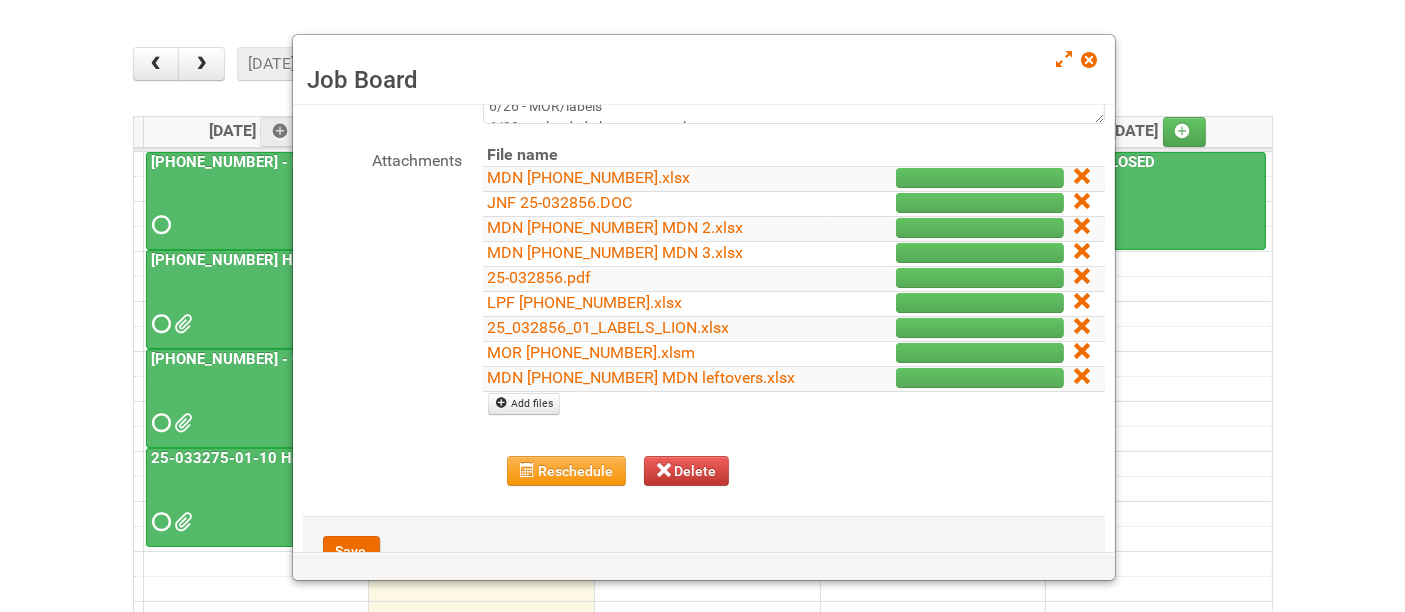 scroll, scrollTop: 294, scrollLeft: 0, axis: vertical 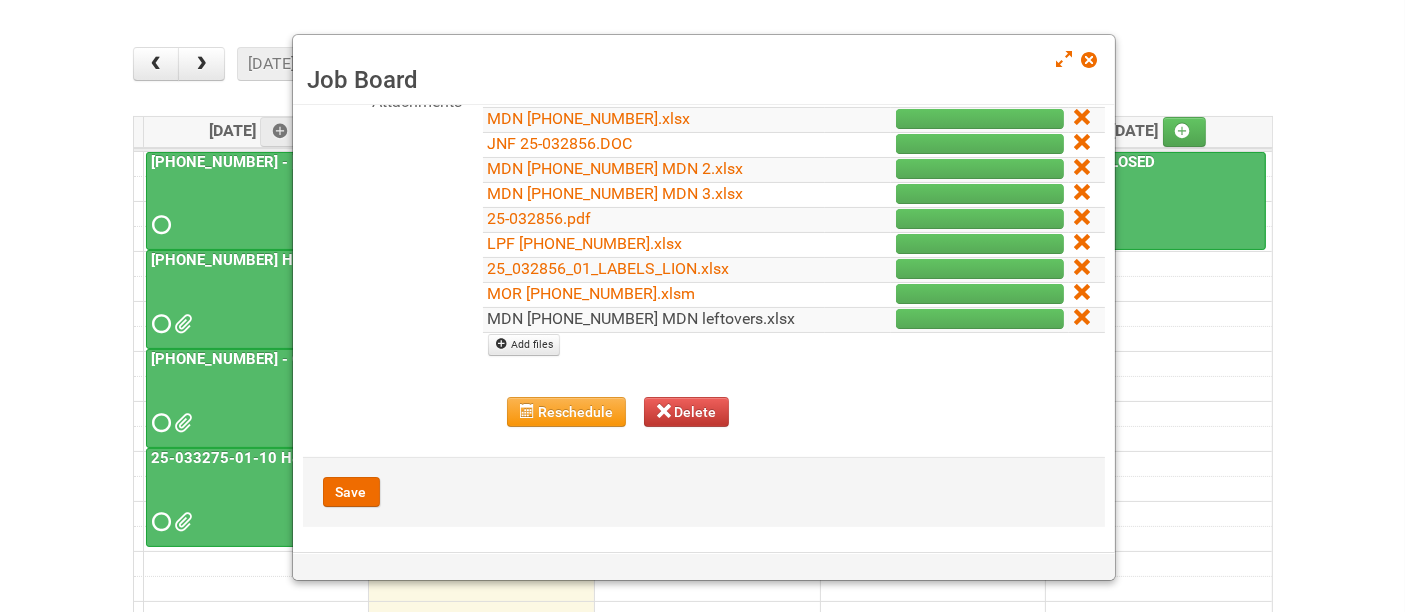 click on "MDN 25-032856-01 MDN leftovers.xlsx" at bounding box center (642, 318) 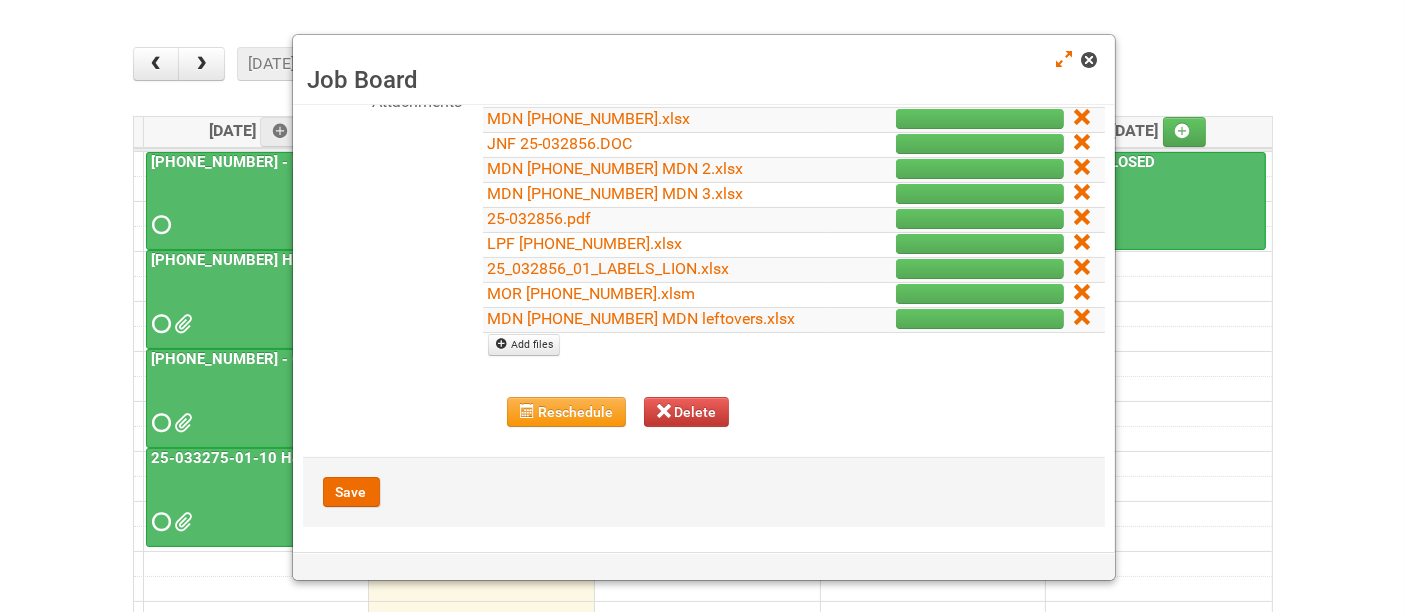 click at bounding box center [1089, 60] 